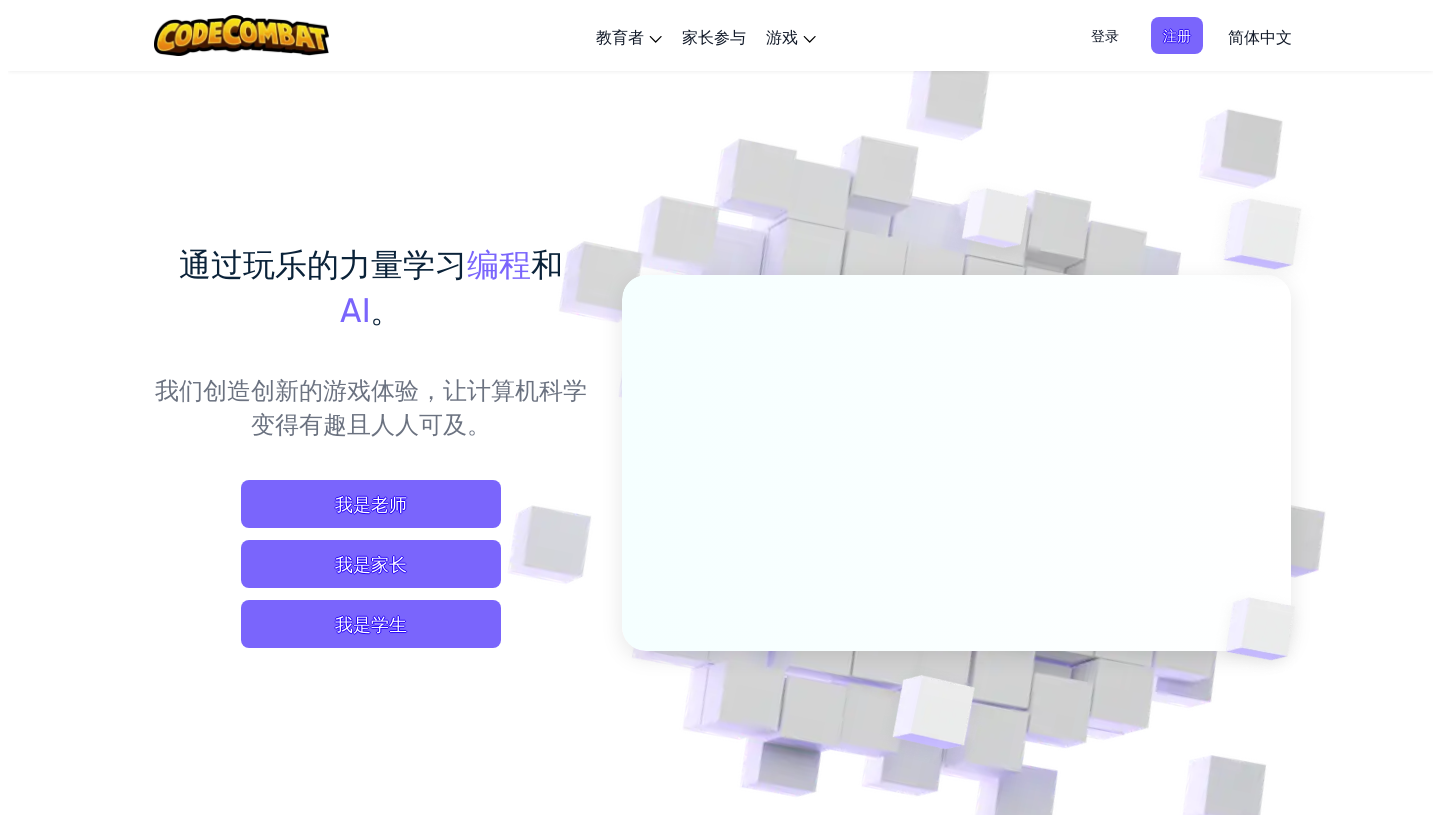 scroll, scrollTop: 0, scrollLeft: 0, axis: both 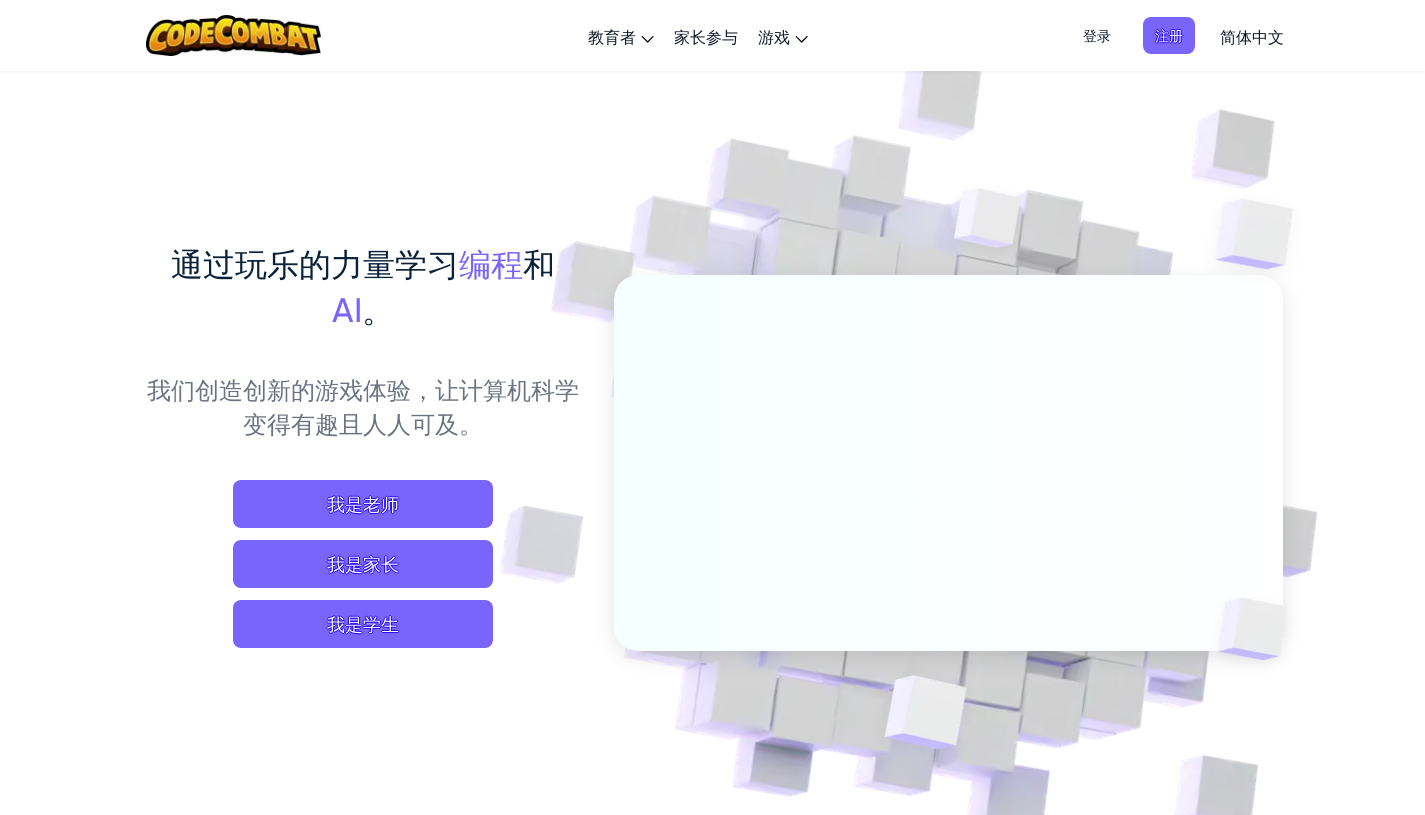 drag, startPoint x: 1241, startPoint y: 730, endPoint x: 1105, endPoint y: 622, distance: 173.66635 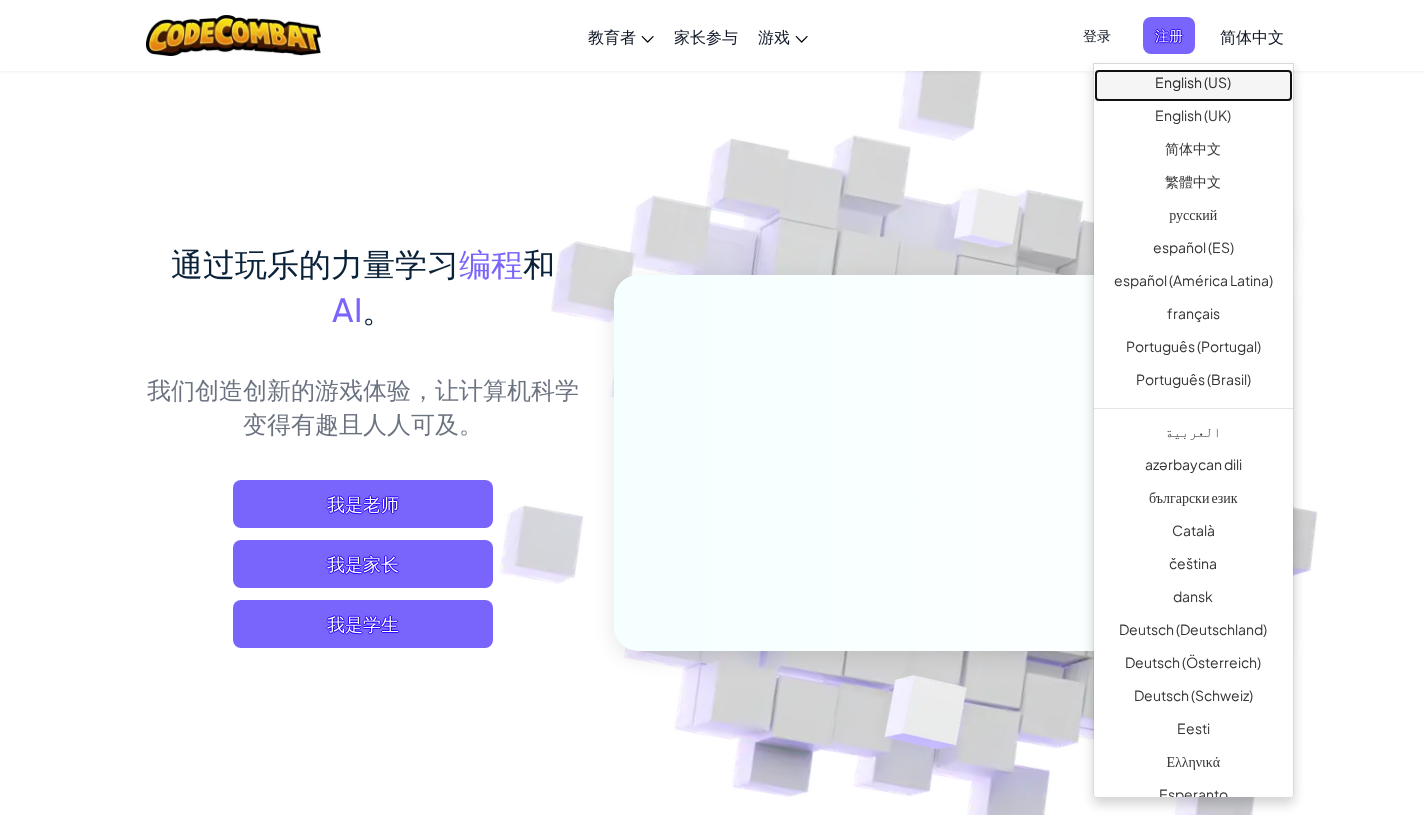 click on "English (US)" at bounding box center [1193, 85] 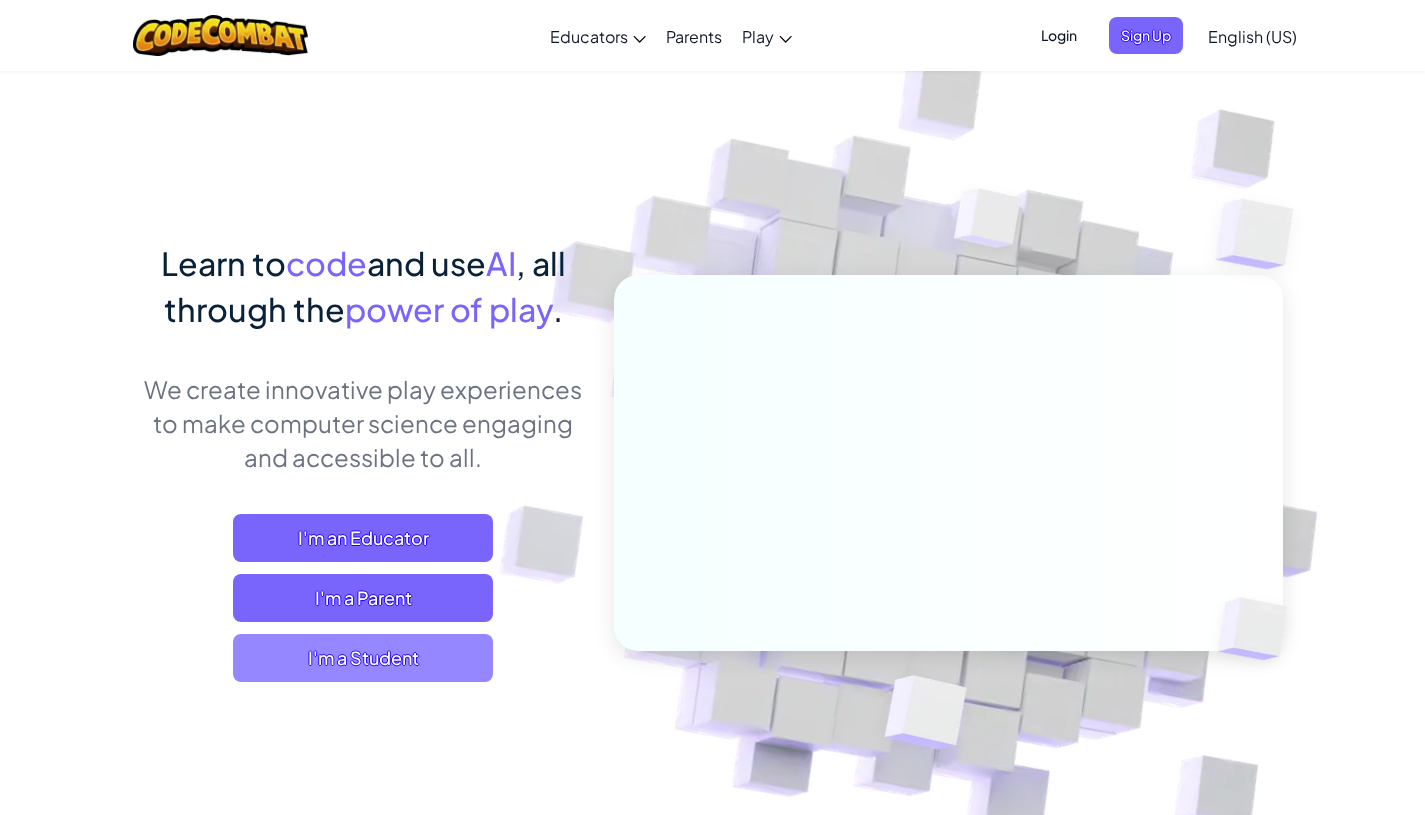 click on "I'm a Student" at bounding box center [363, 658] 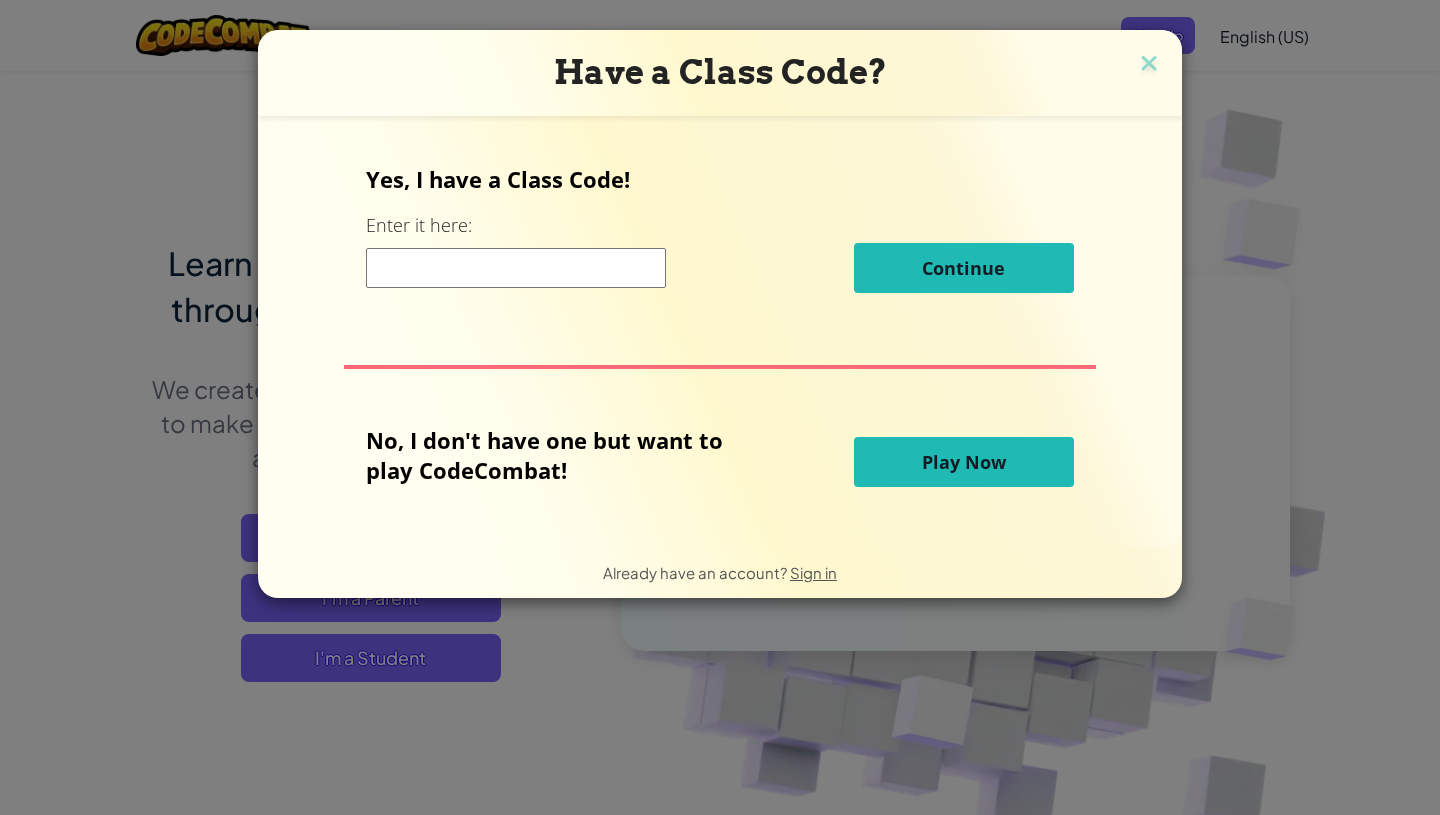 click on "Play Now" at bounding box center [964, 462] 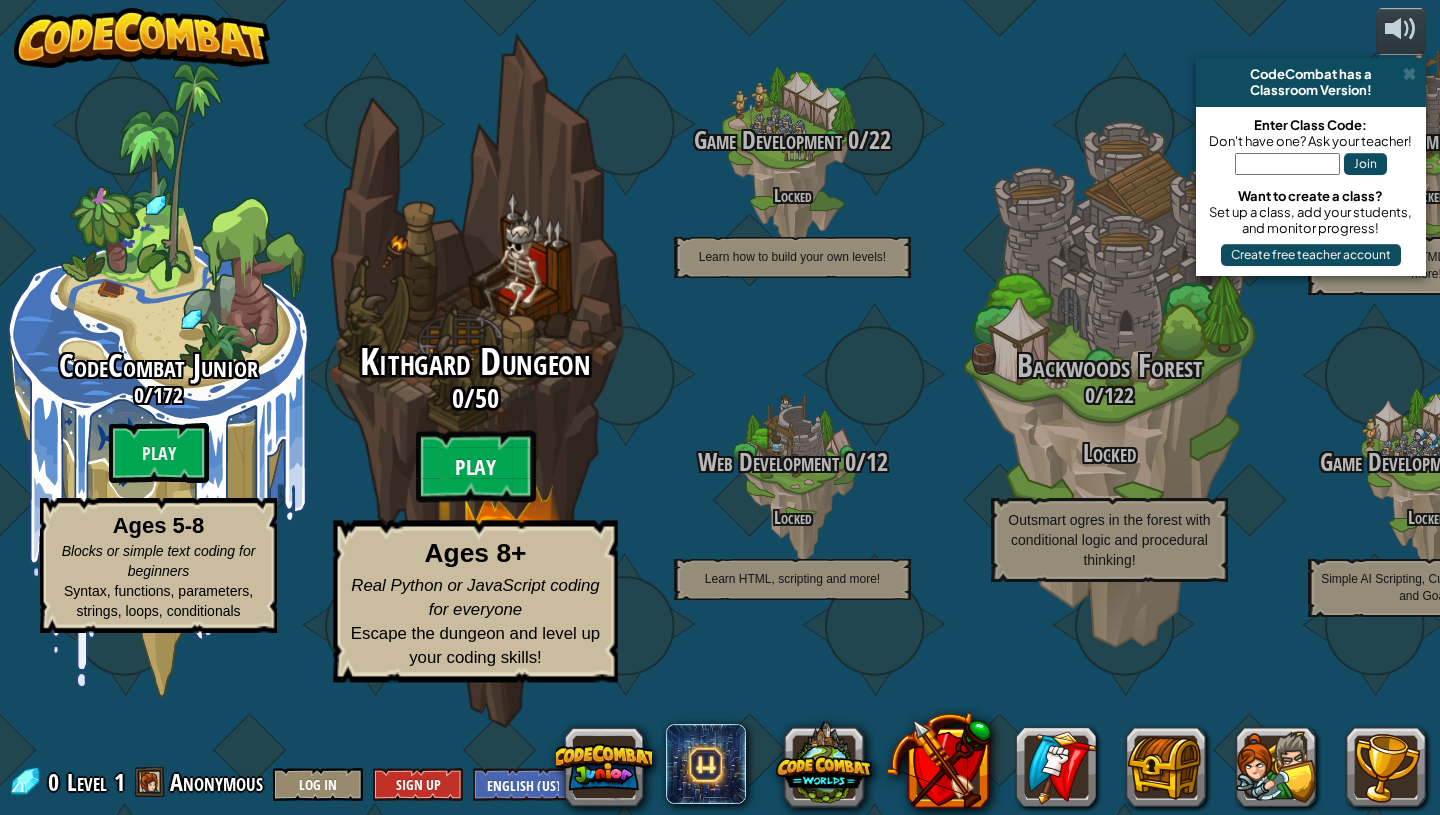 click on "Play" at bounding box center (476, 467) 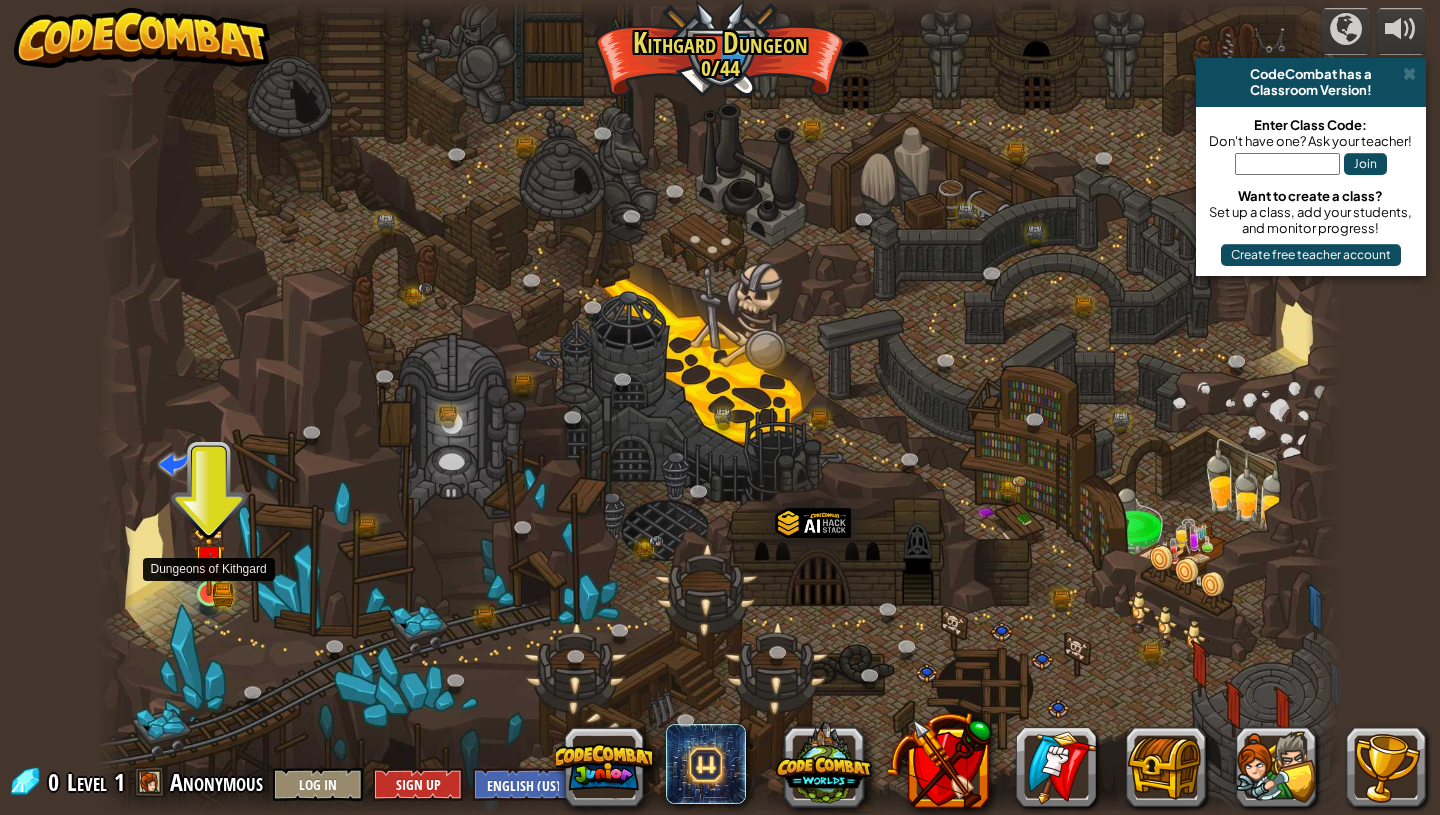 click at bounding box center (209, 561) 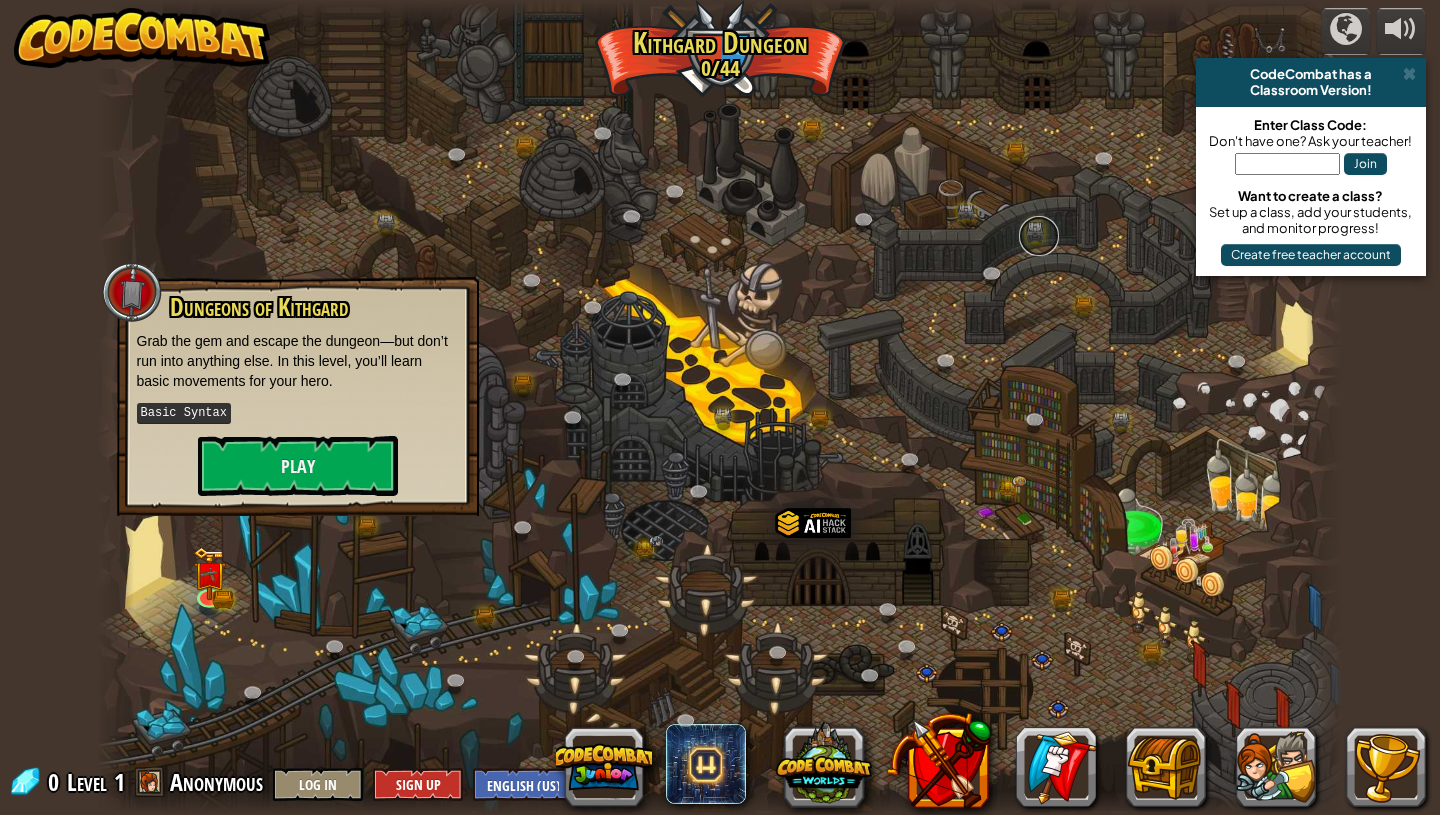 click at bounding box center [1039, 236] 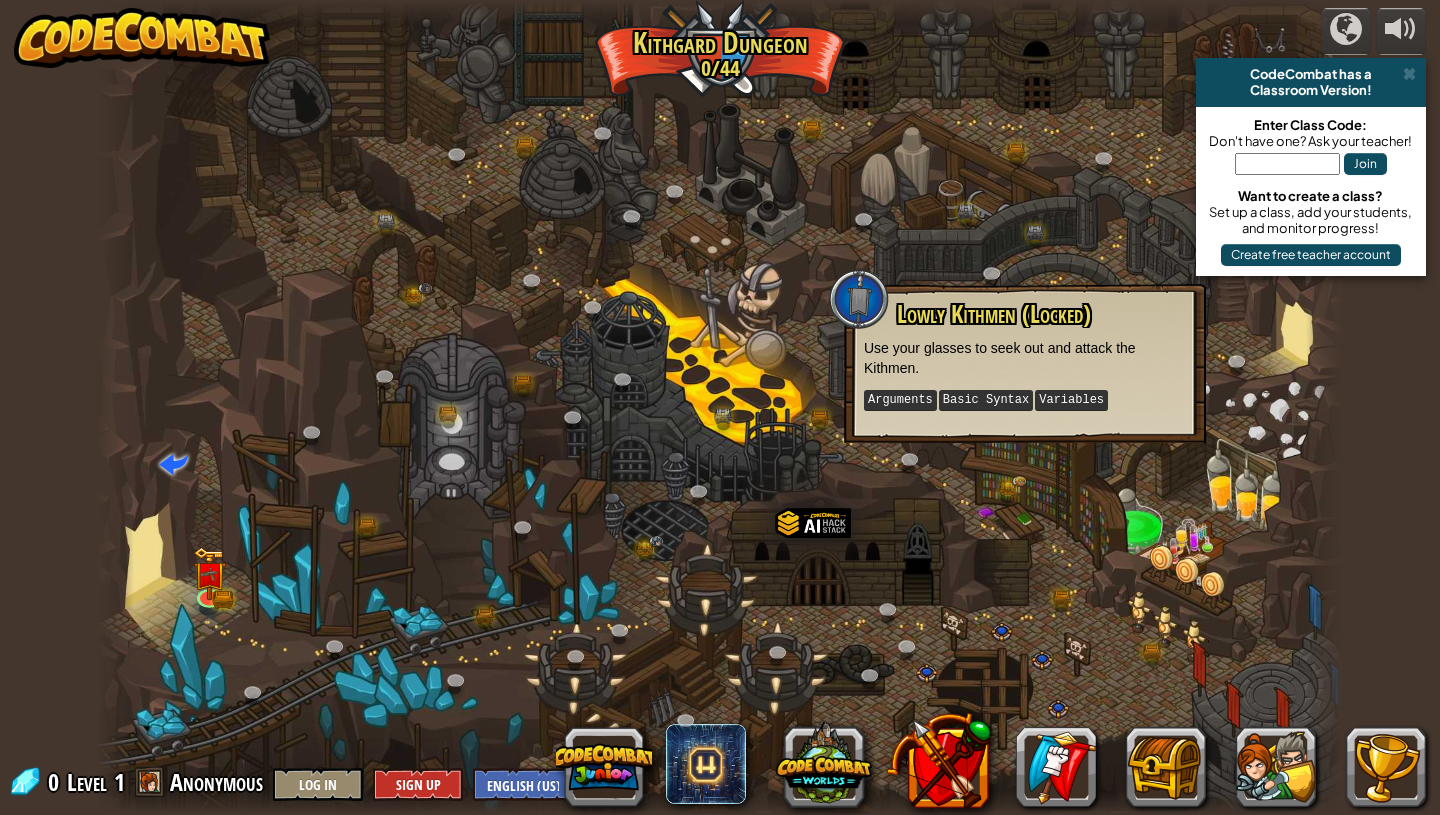drag, startPoint x: 1437, startPoint y: 321, endPoint x: 1437, endPoint y: 406, distance: 85 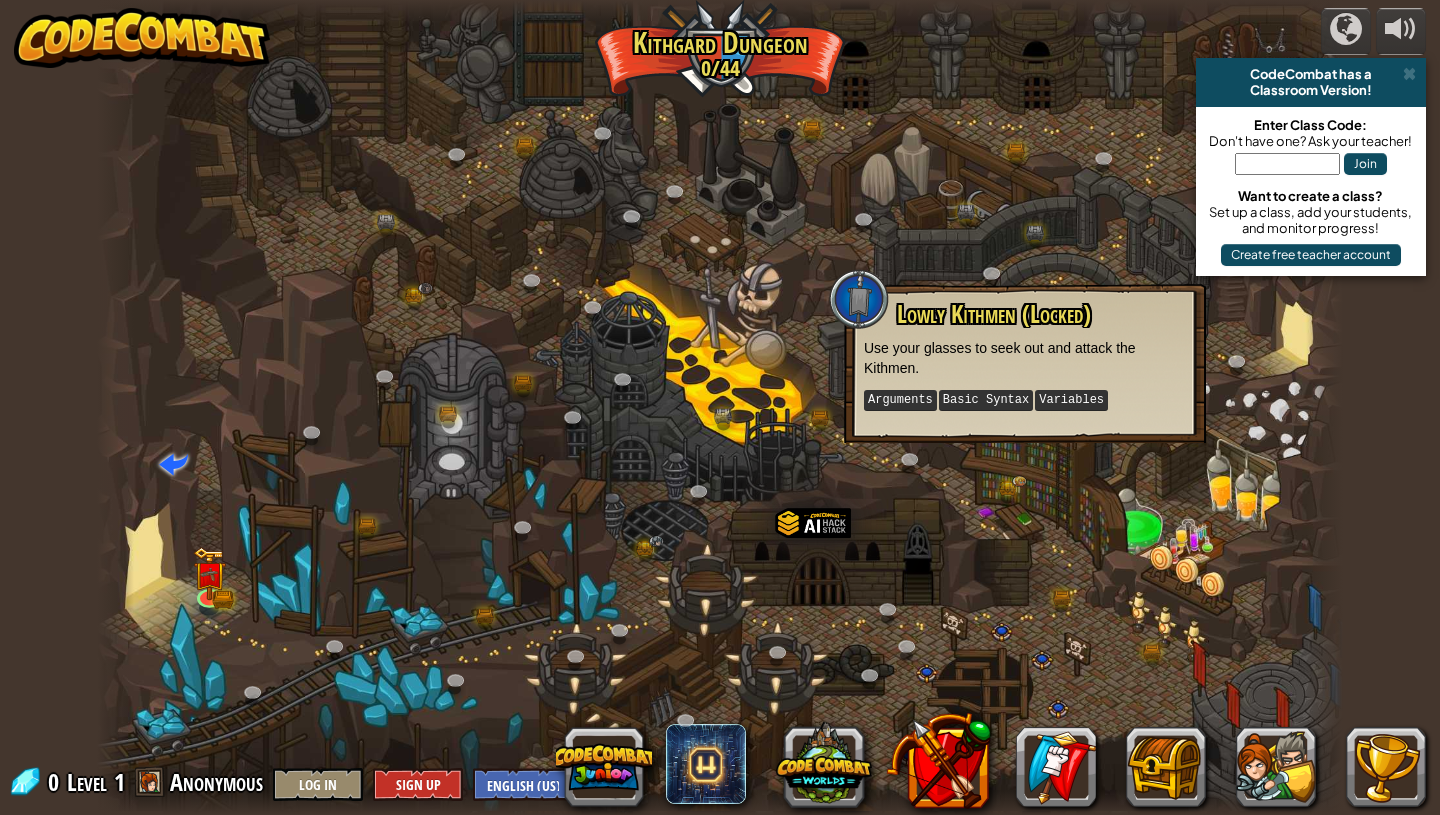 drag, startPoint x: 1386, startPoint y: 348, endPoint x: 1360, endPoint y: 395, distance: 53.712196 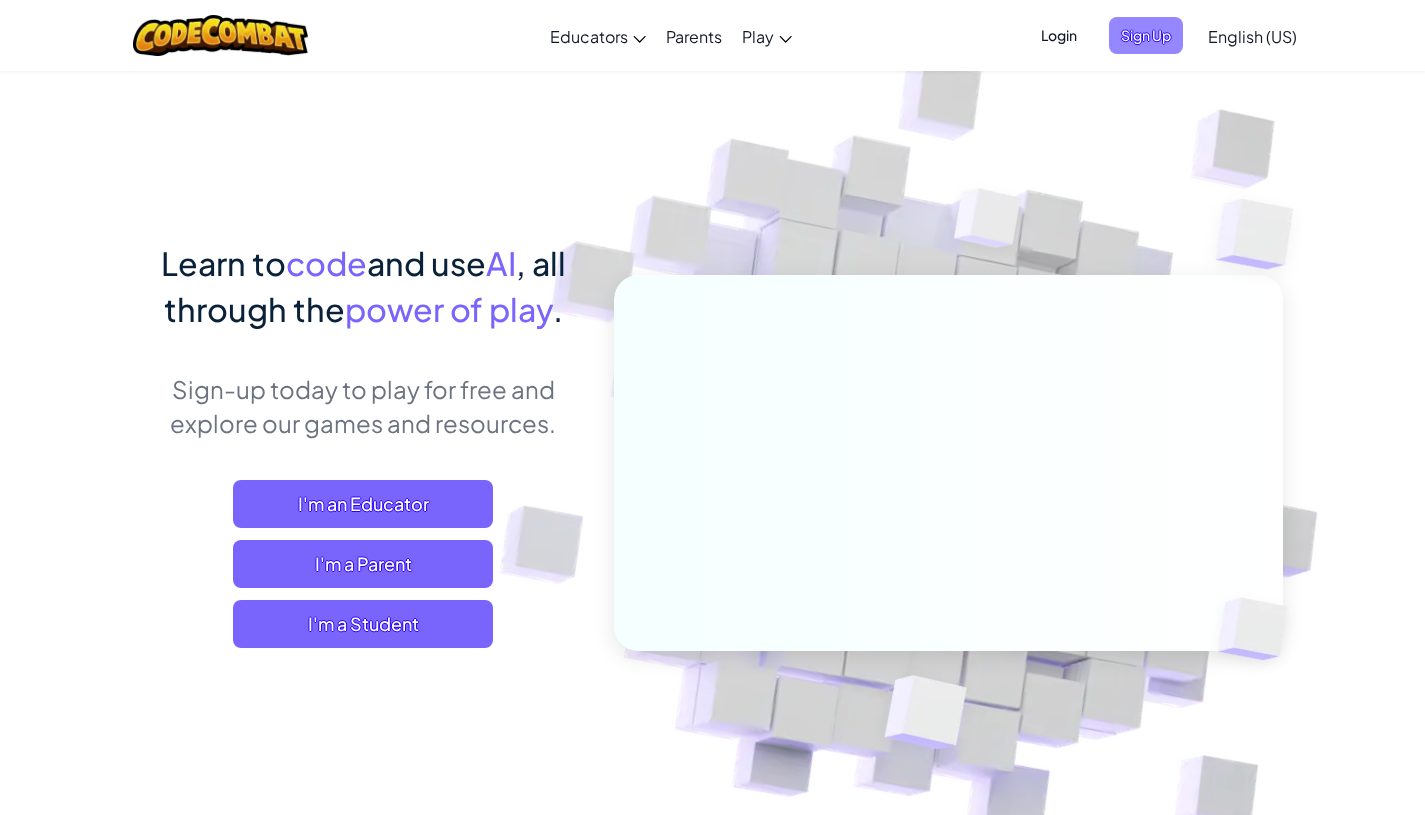 click on "Sign Up" at bounding box center [1146, 35] 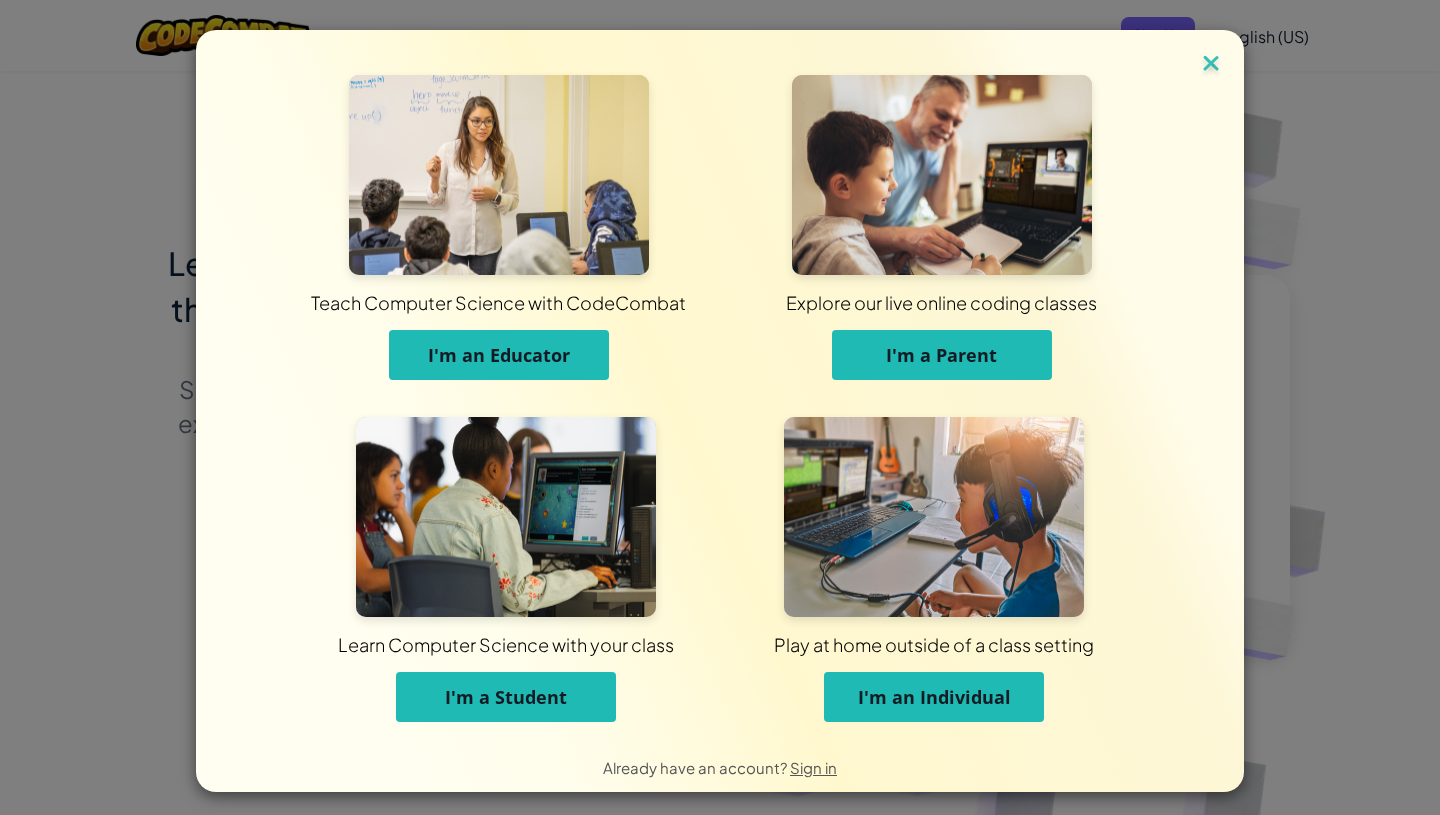 click at bounding box center [1211, 65] 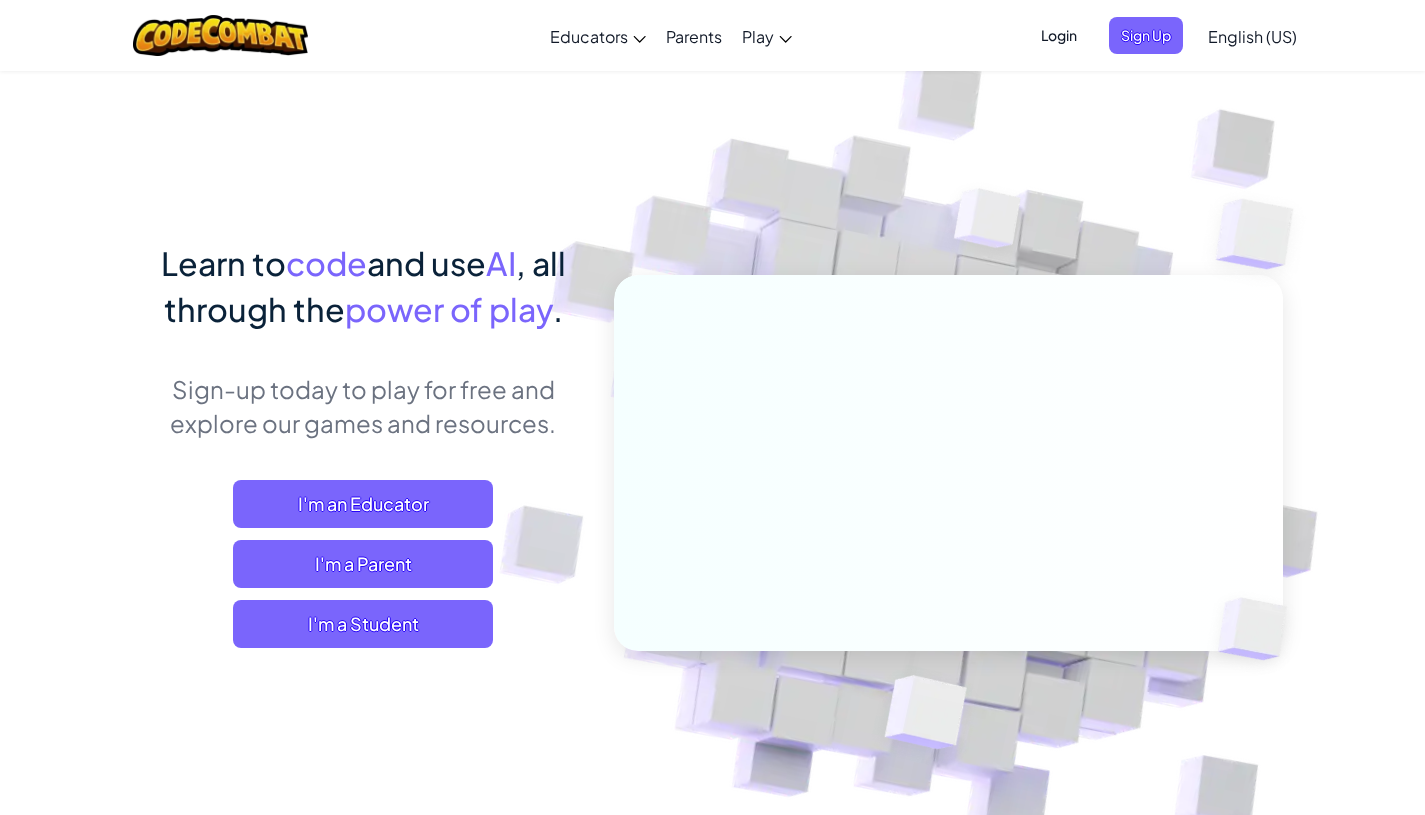 click on "Login" at bounding box center [1059, 35] 